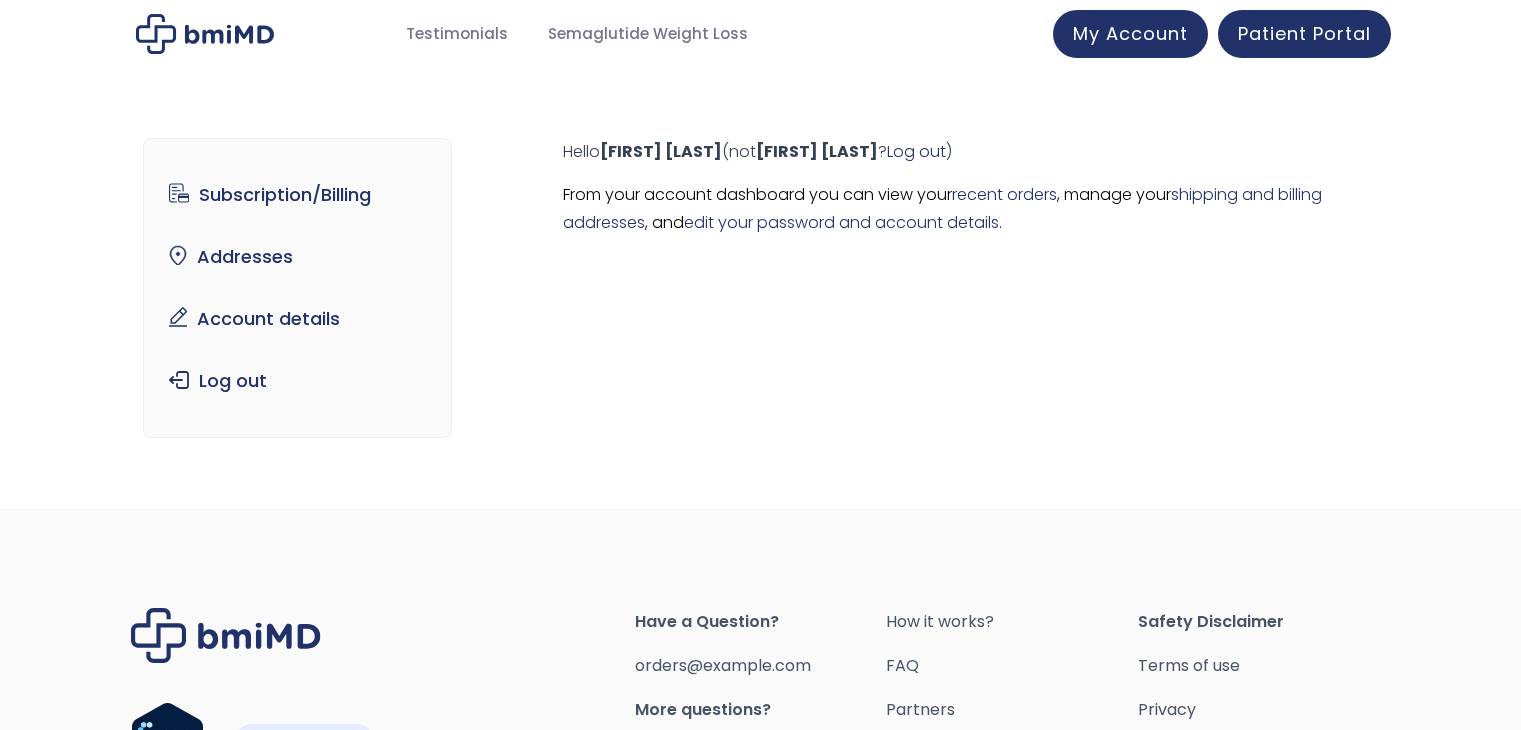 scroll, scrollTop: 0, scrollLeft: 0, axis: both 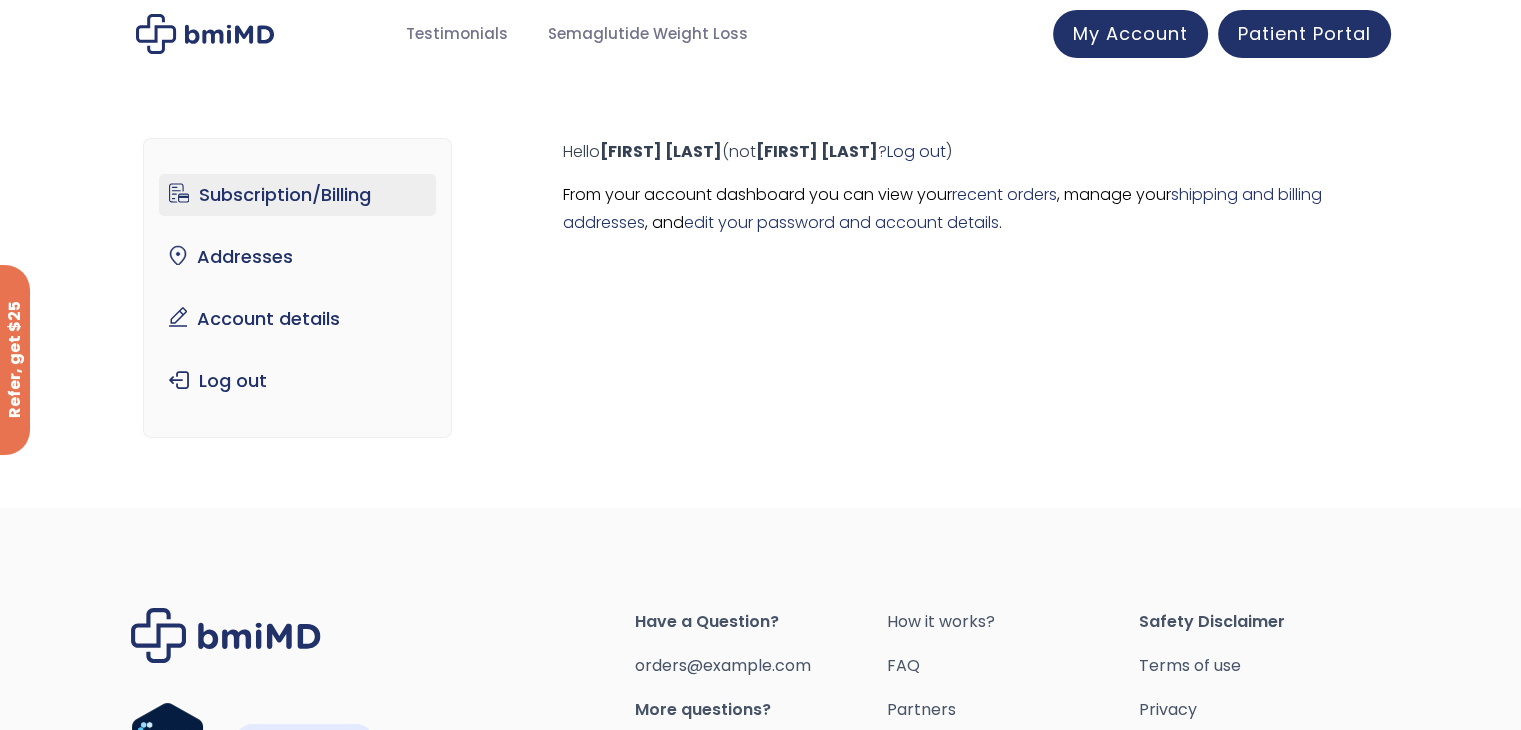 click on "Subscription/Billing" at bounding box center [297, 195] 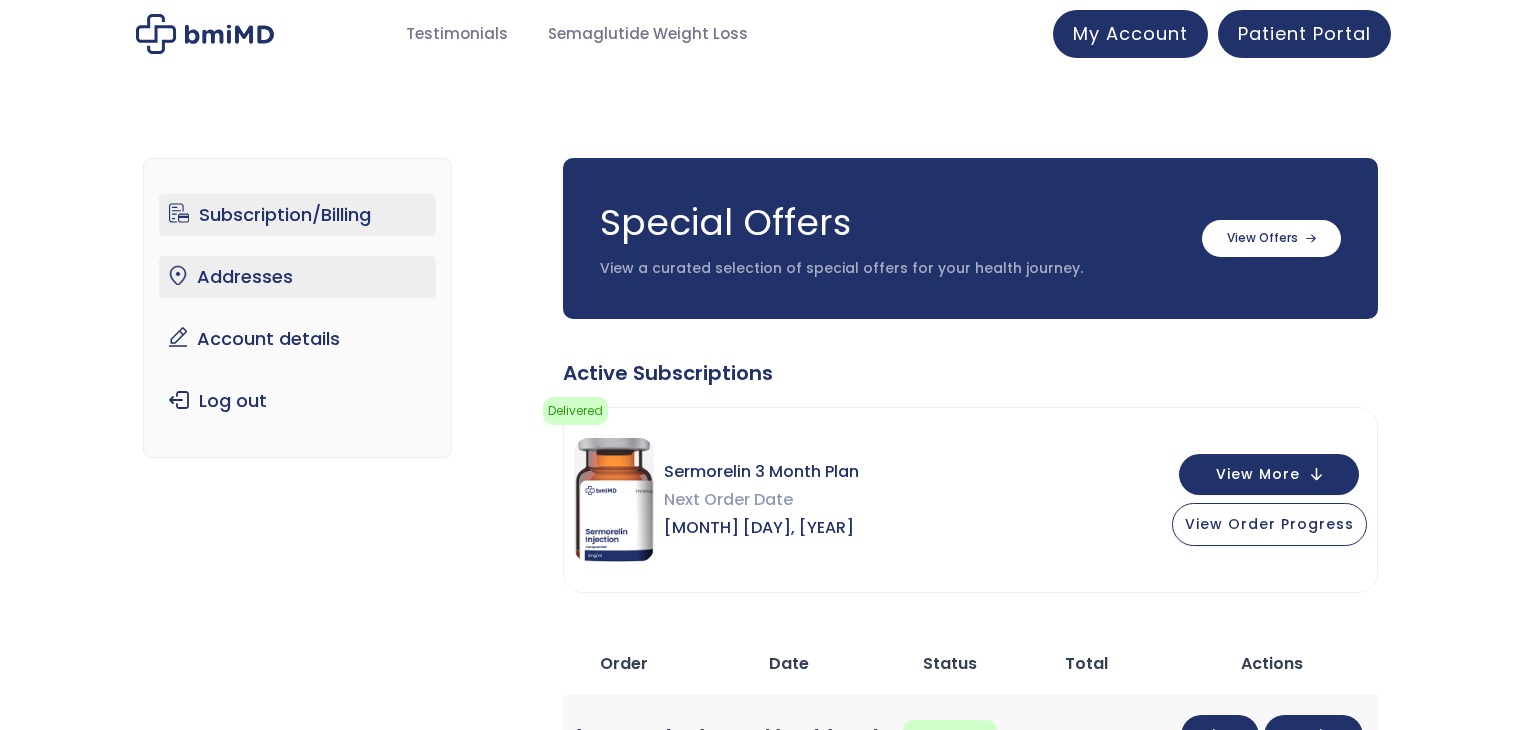 scroll, scrollTop: 0, scrollLeft: 0, axis: both 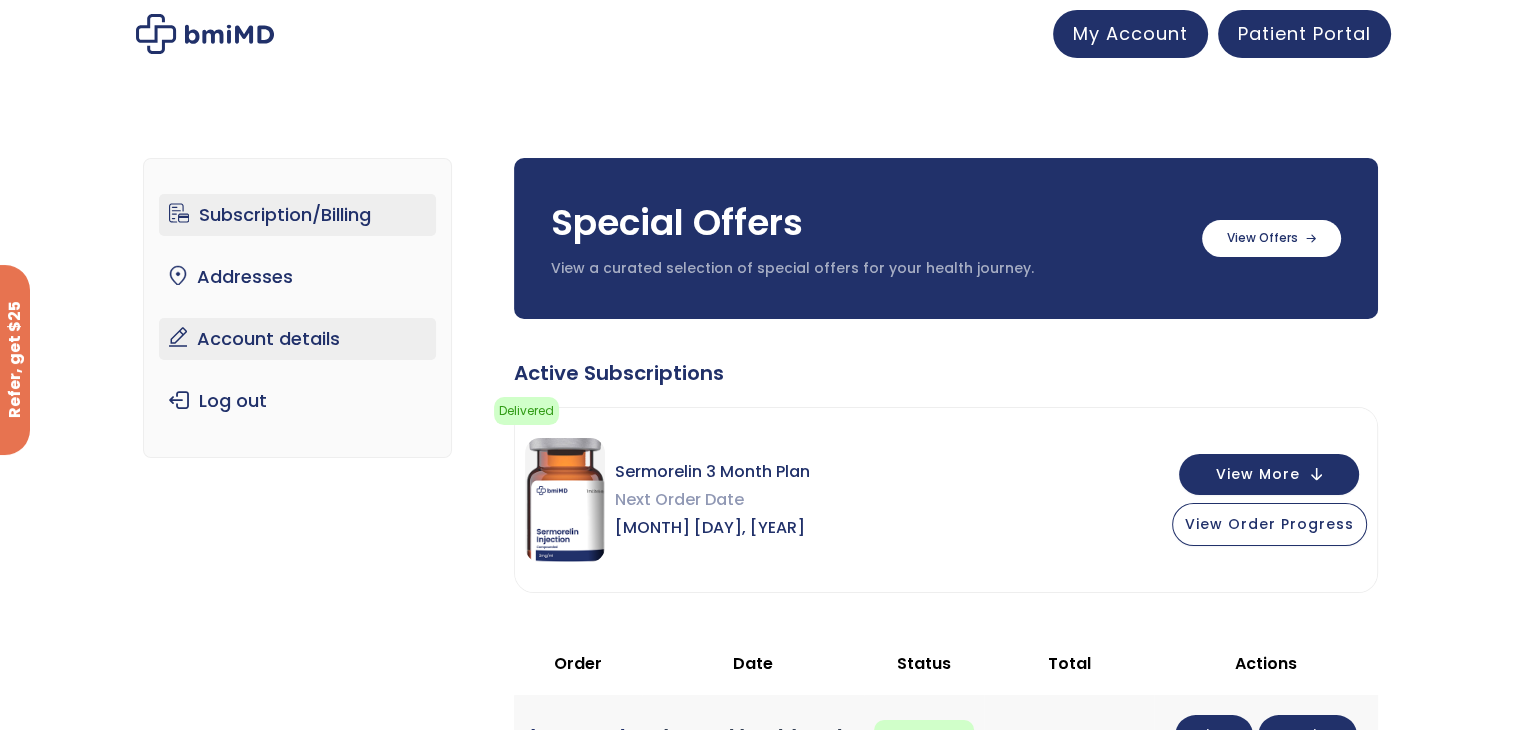 click on "Account details" at bounding box center (297, 339) 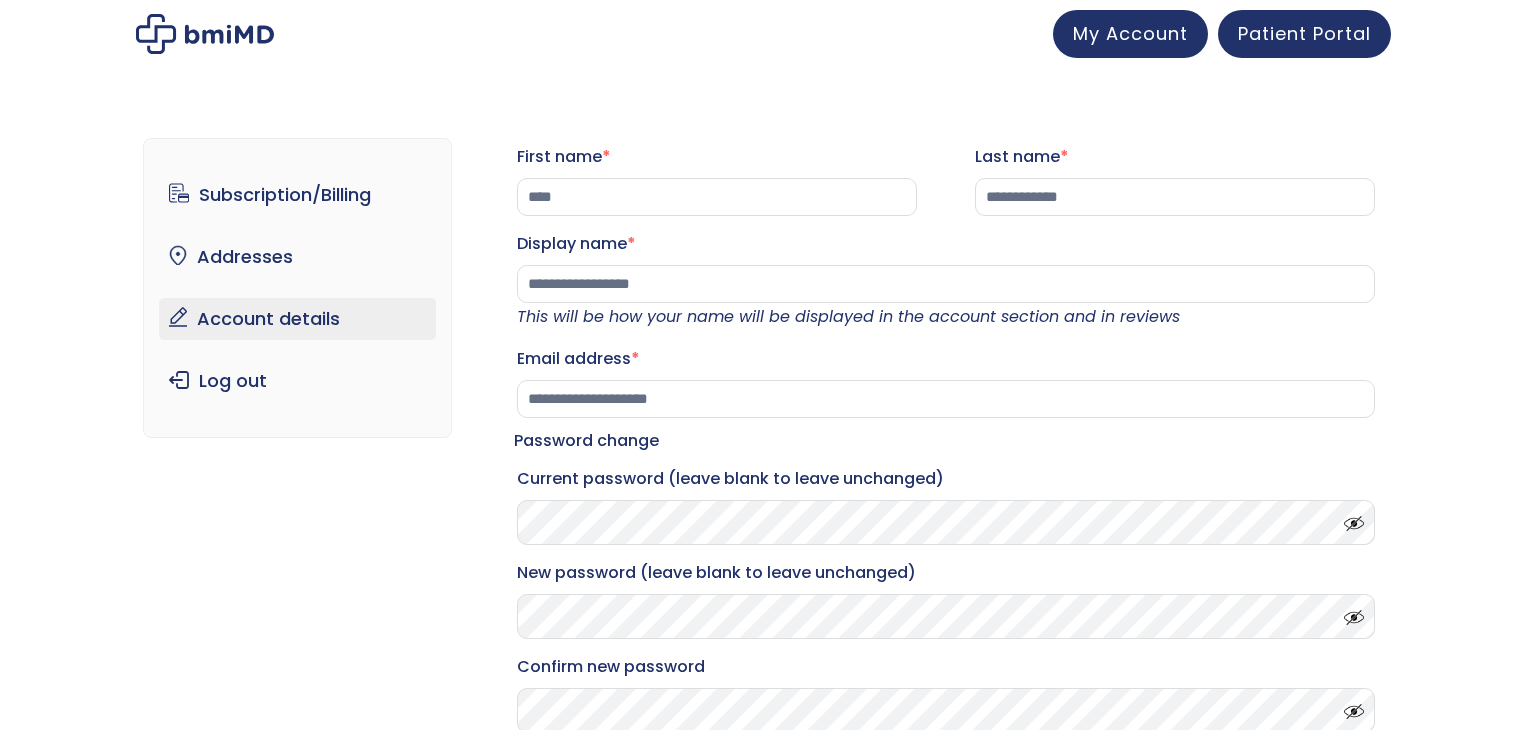 scroll, scrollTop: 0, scrollLeft: 0, axis: both 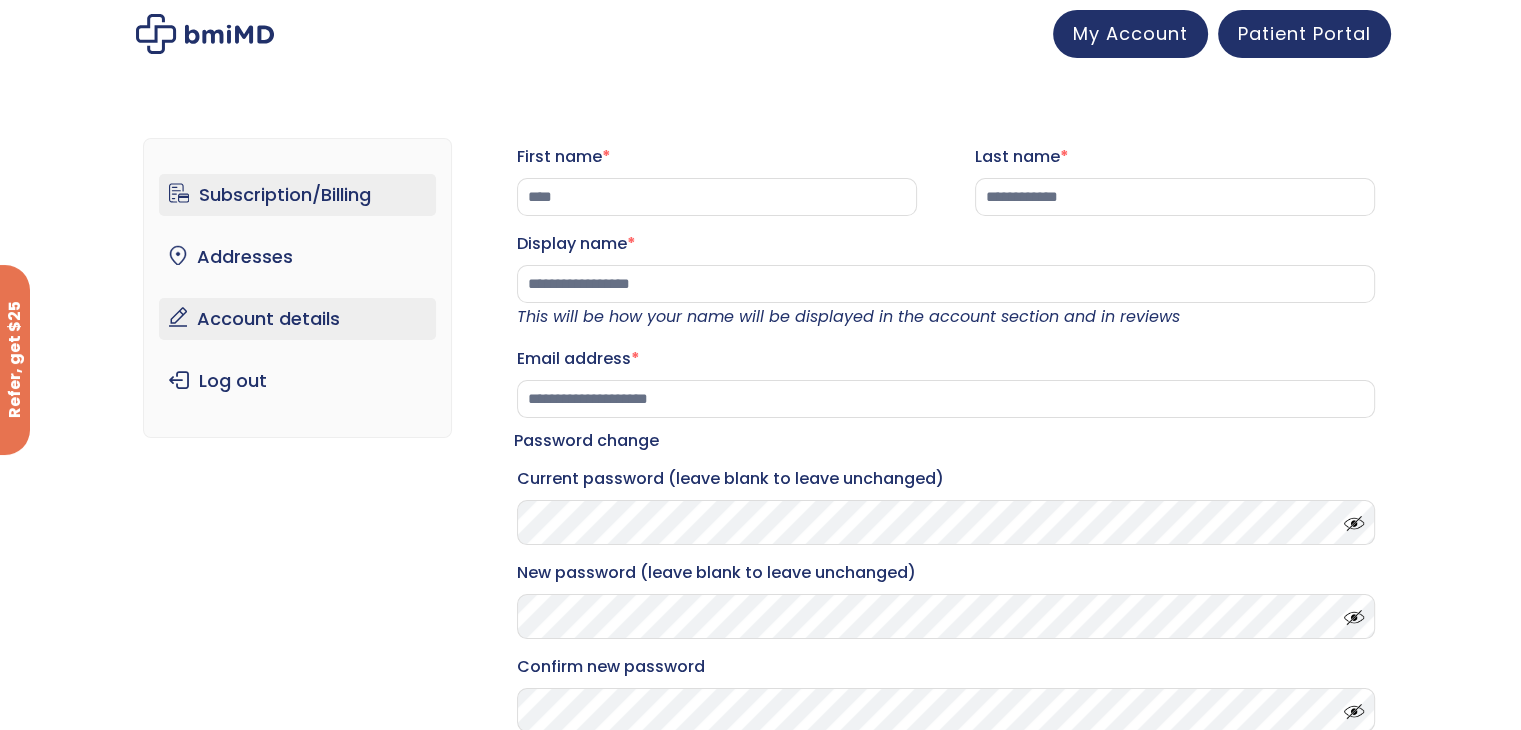 click on "Subscription/Billing" at bounding box center (297, 195) 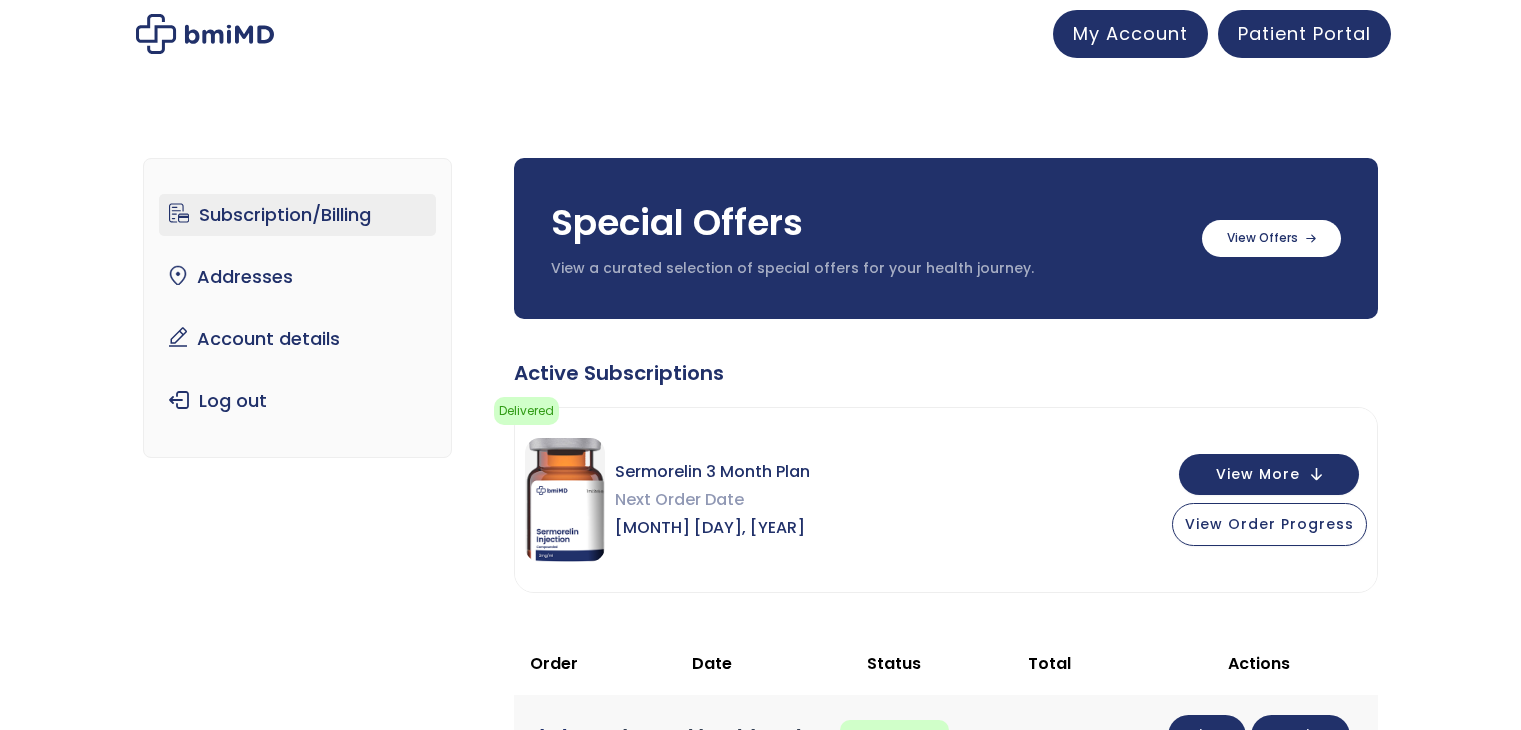 scroll, scrollTop: 0, scrollLeft: 0, axis: both 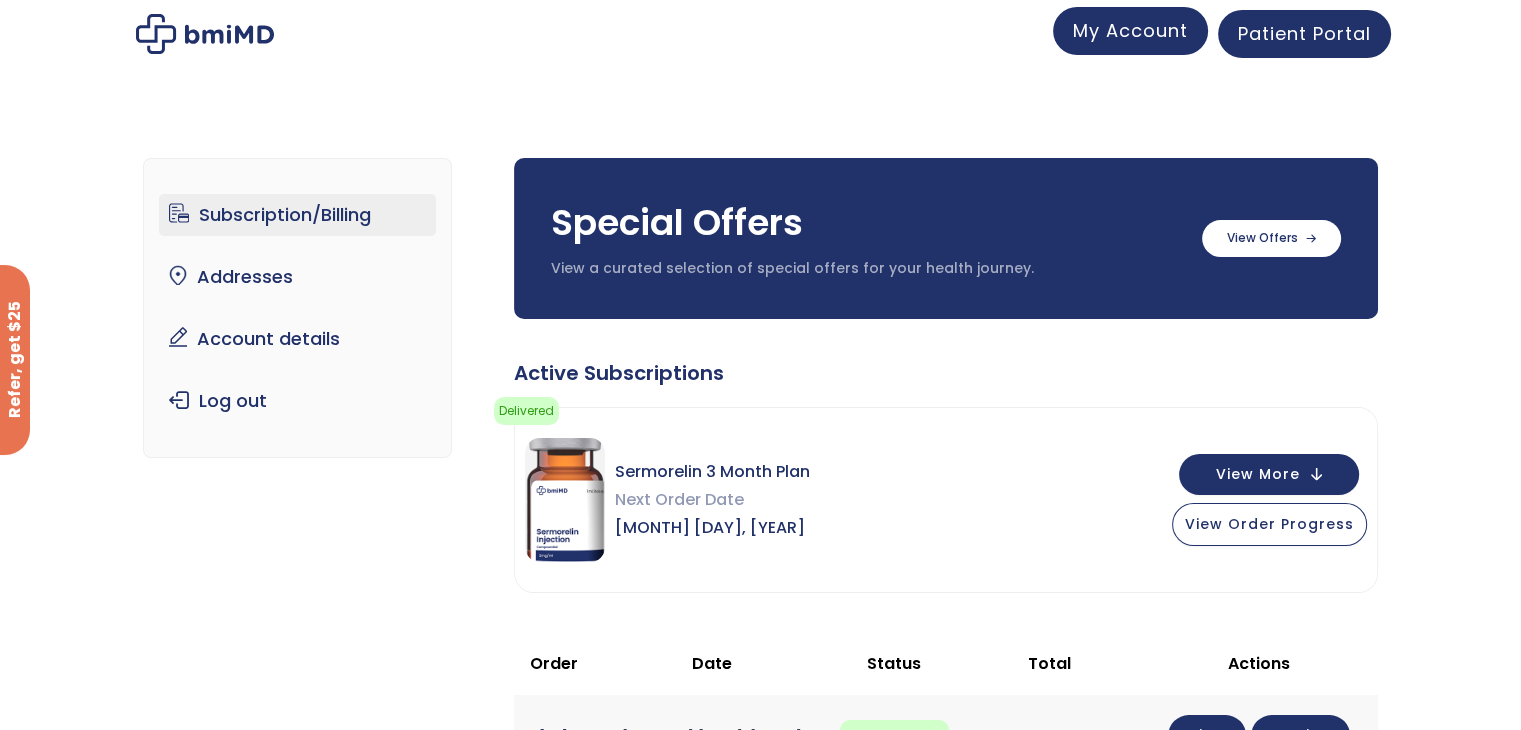 click on "My Account" at bounding box center [1130, 31] 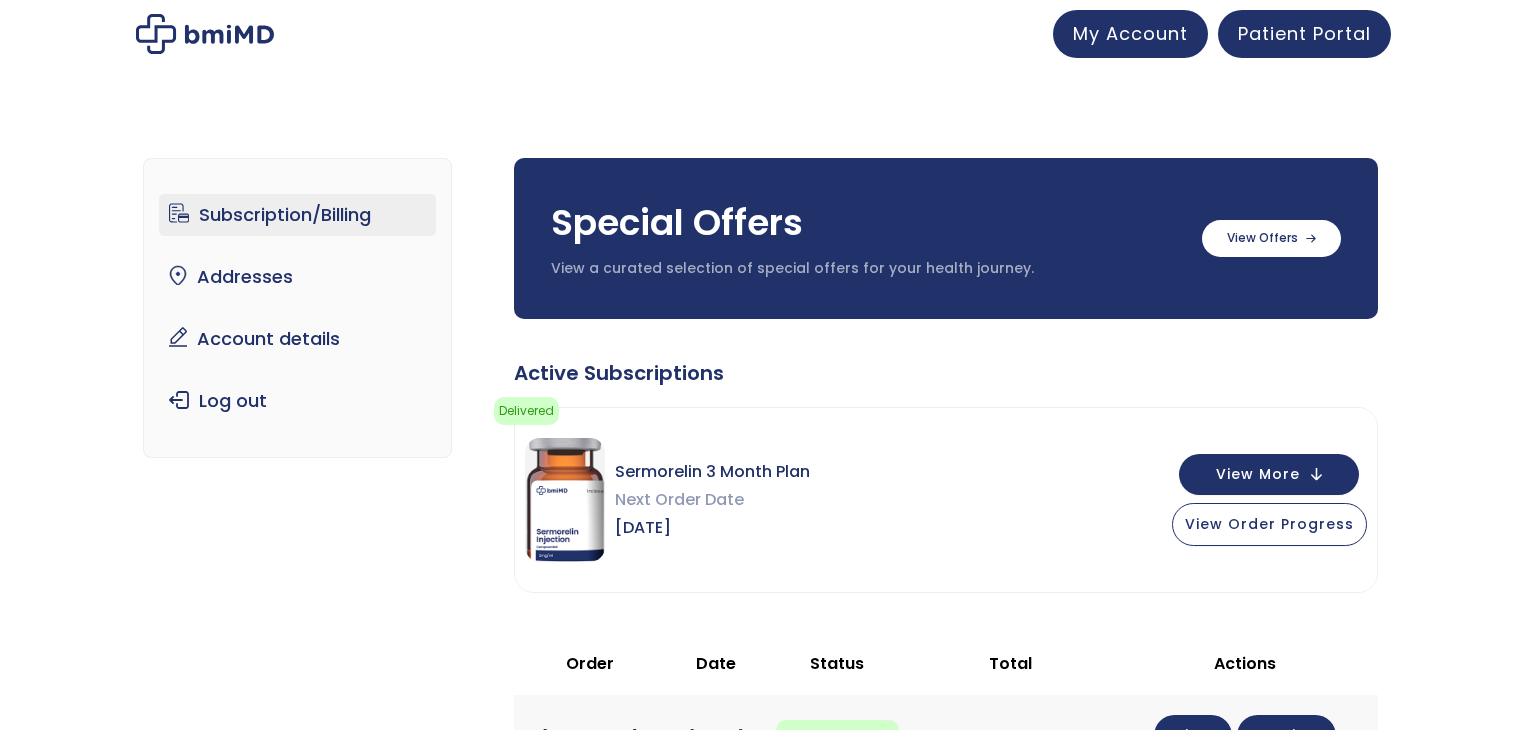 scroll, scrollTop: 0, scrollLeft: 0, axis: both 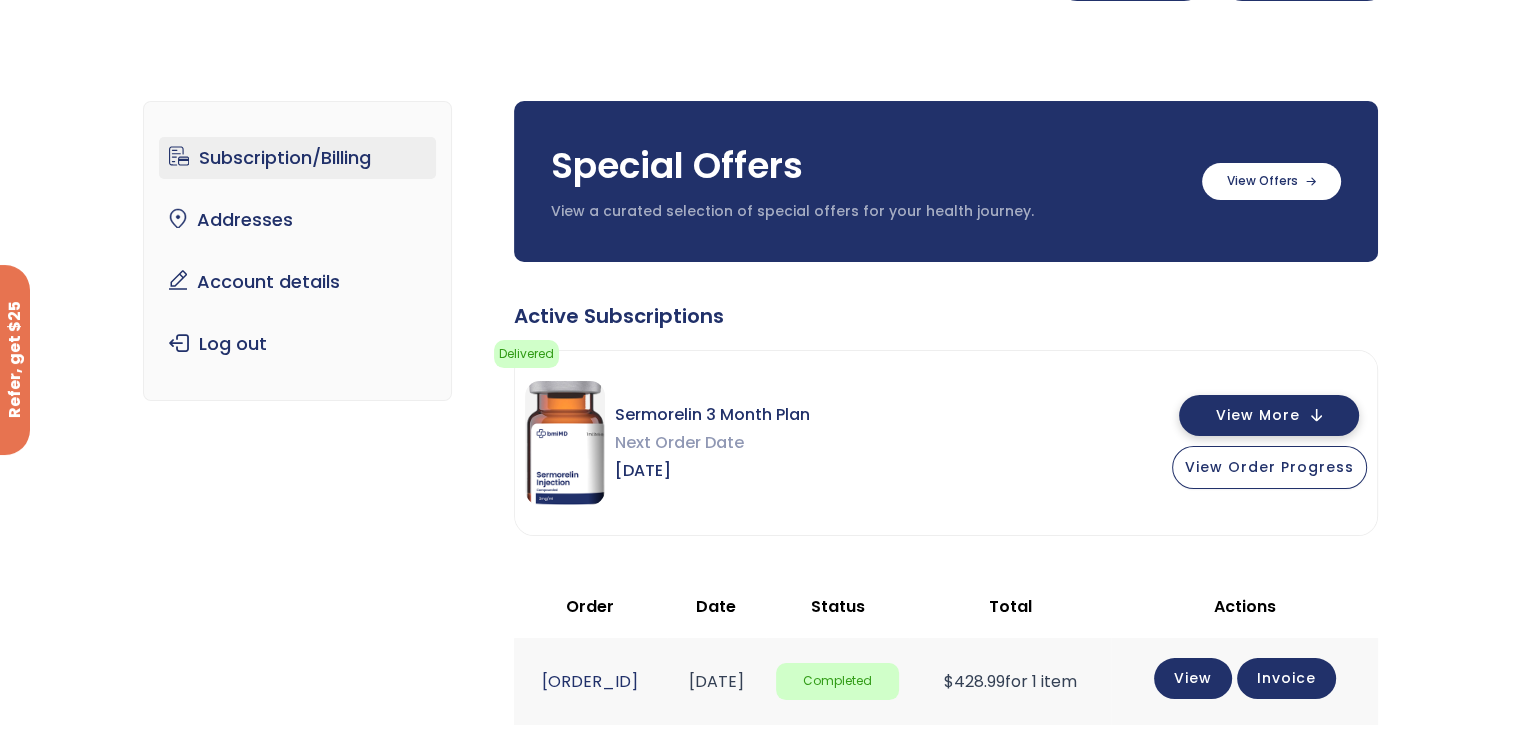 click on "View More" at bounding box center [1258, 415] 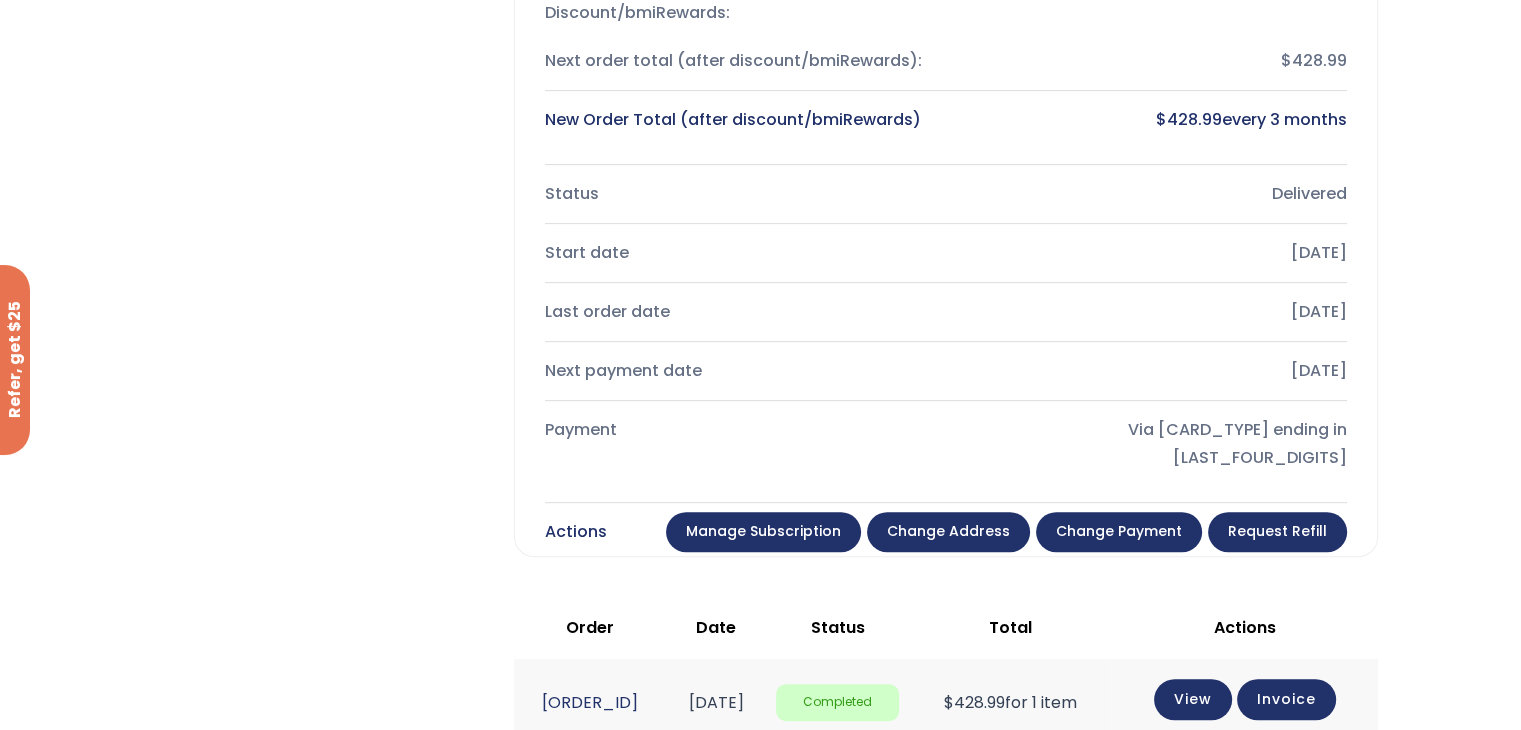 scroll, scrollTop: 724, scrollLeft: 0, axis: vertical 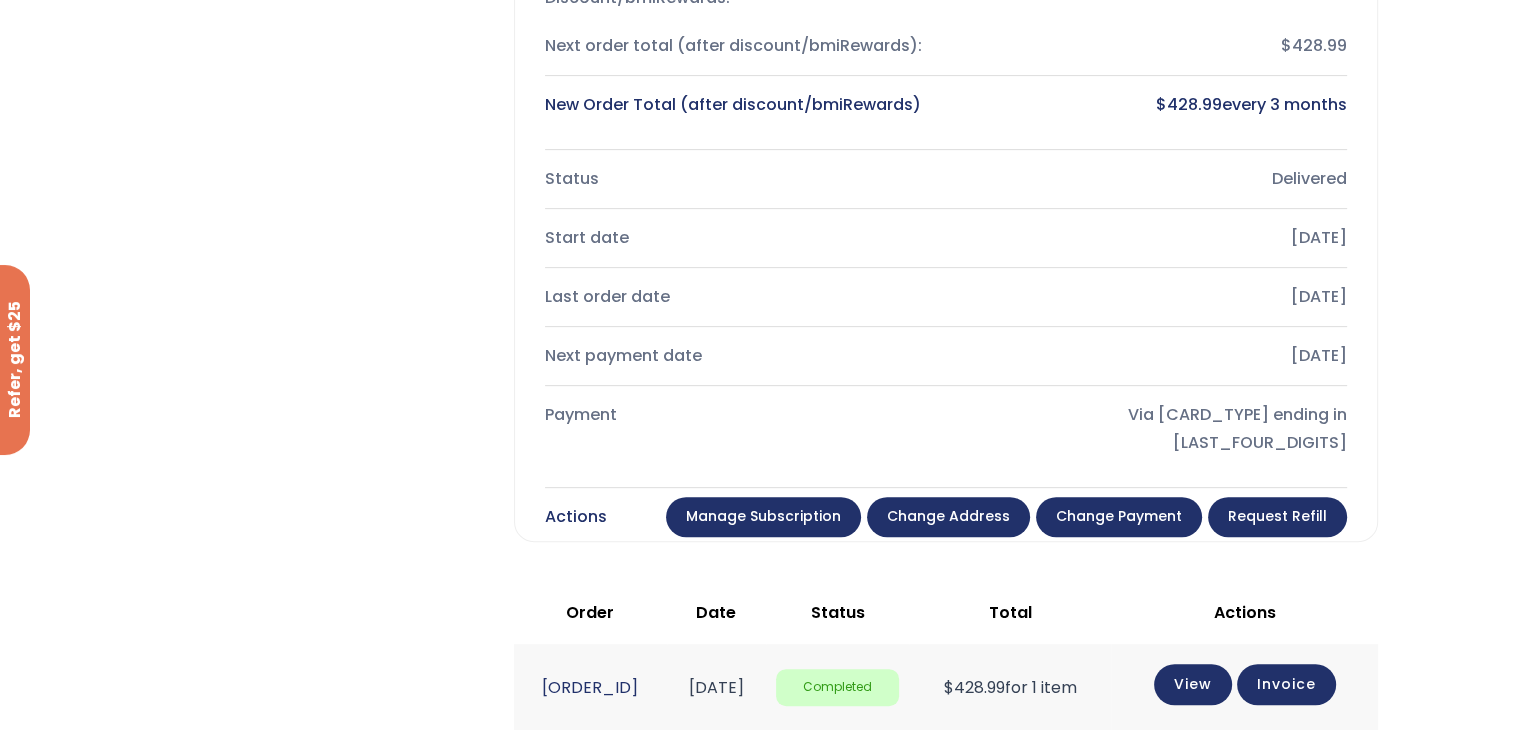 click on "Change payment" at bounding box center (1119, 517) 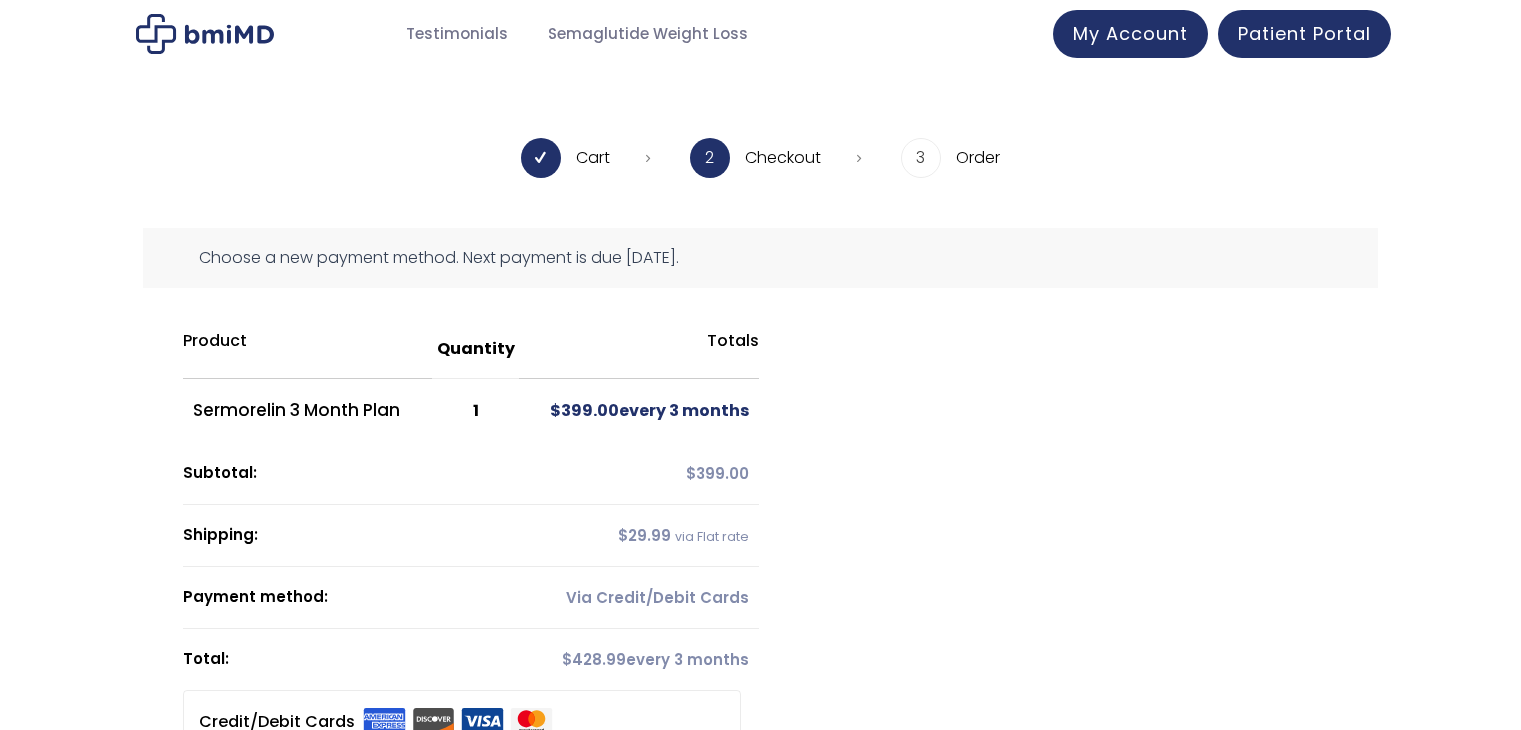 scroll, scrollTop: 0, scrollLeft: 0, axis: both 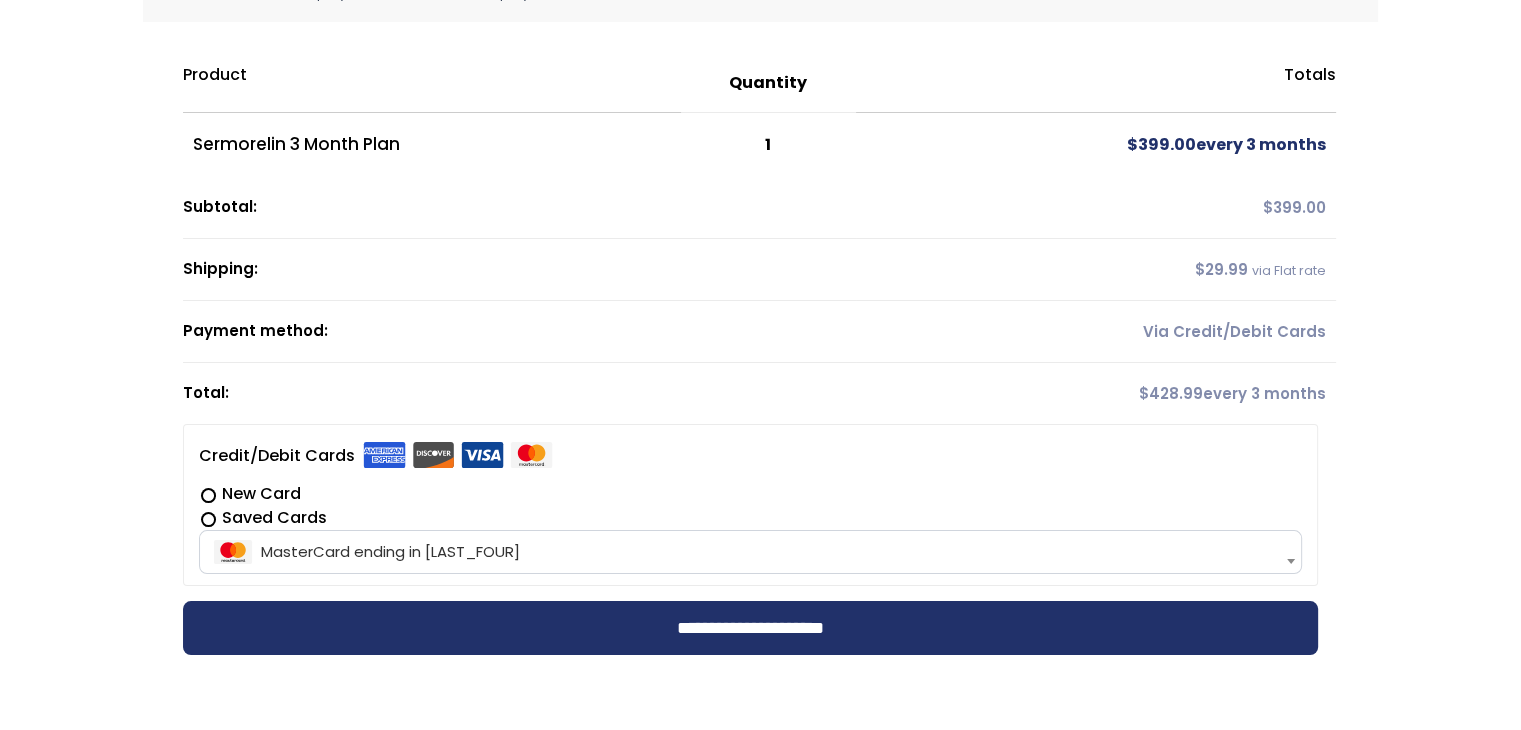 click on "New Card" at bounding box center (750, 494) 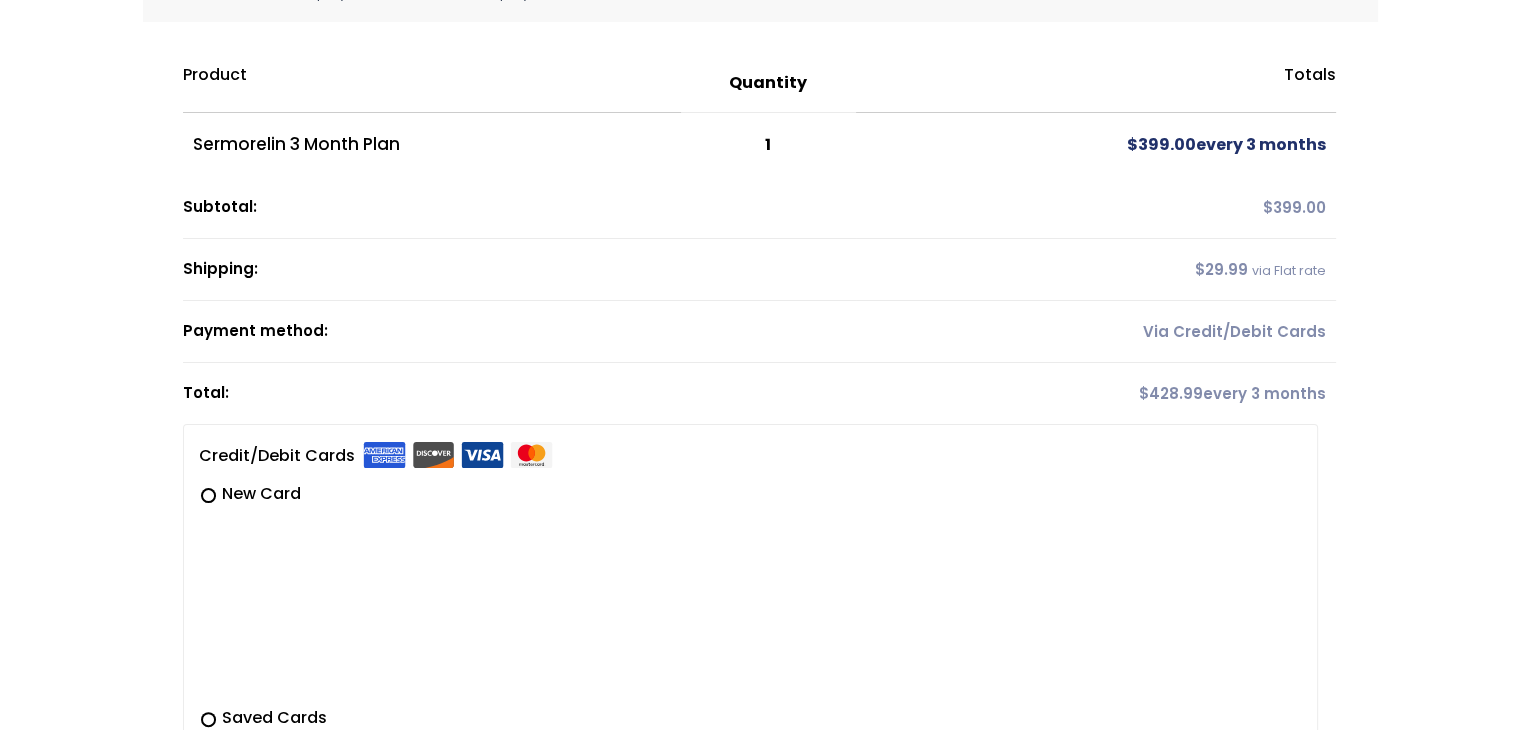click on "**********" at bounding box center [760, 423] 